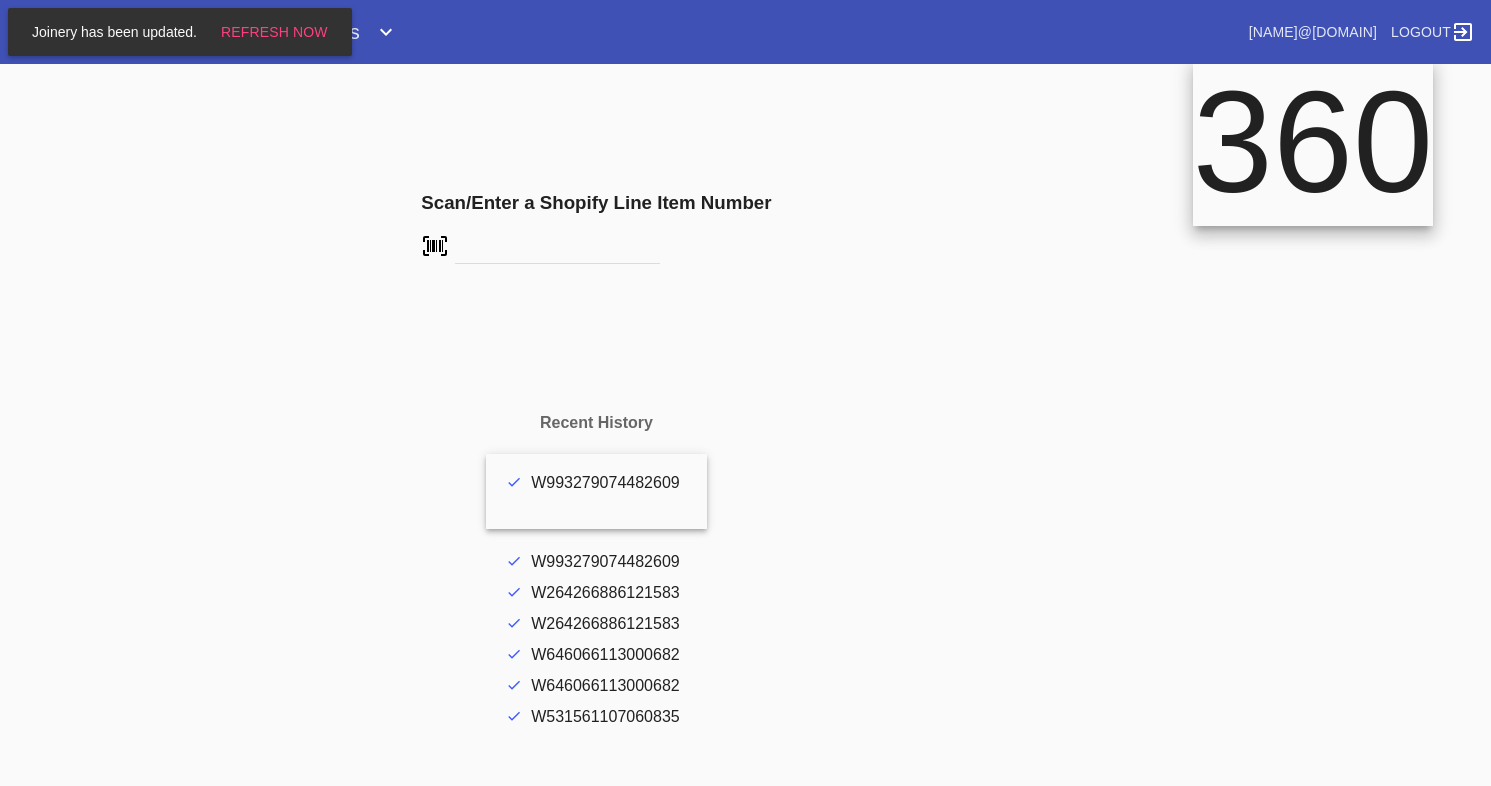 scroll, scrollTop: 0, scrollLeft: 0, axis: both 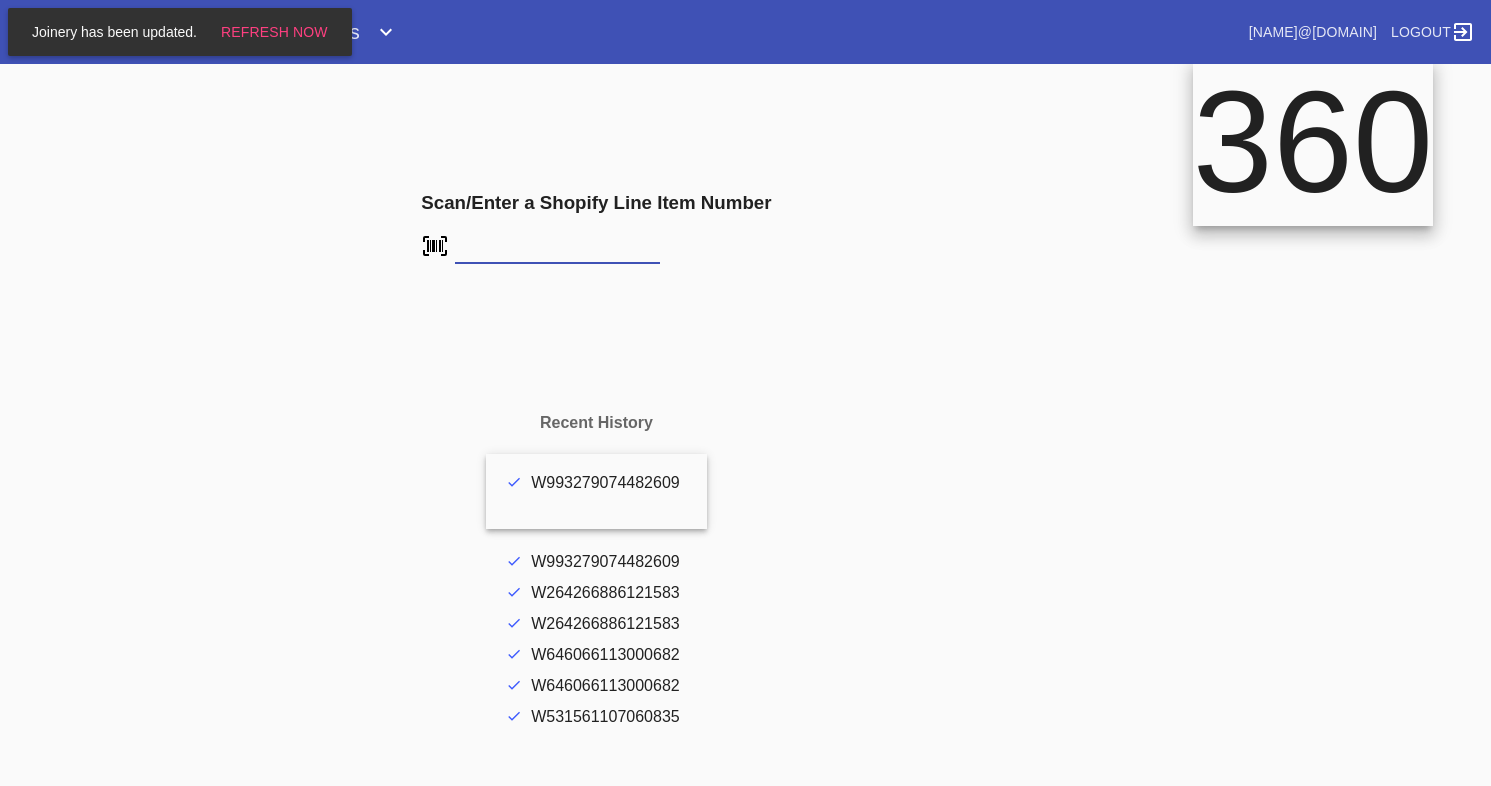 click at bounding box center [557, 249] 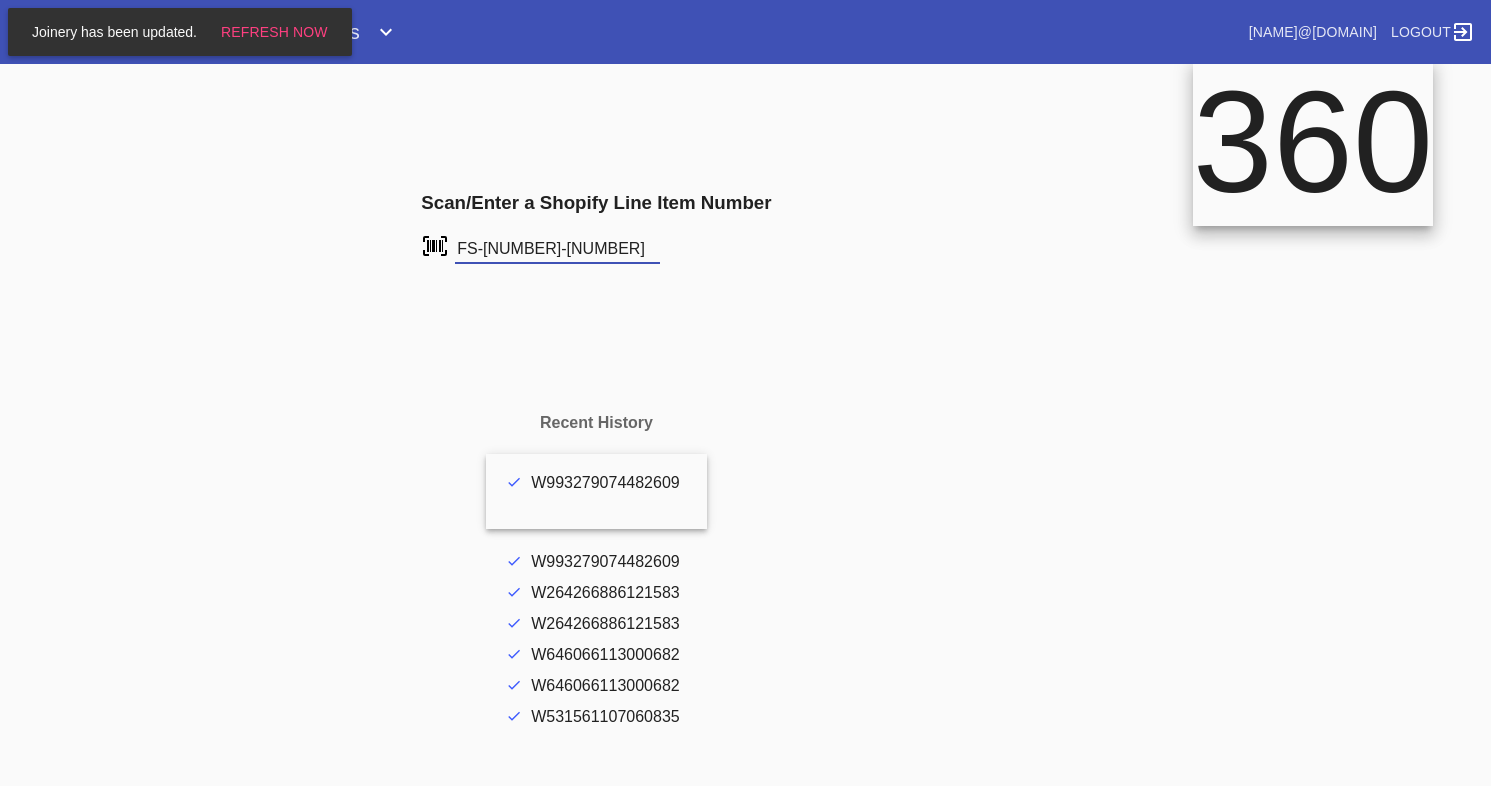 type on "FS-237145473" 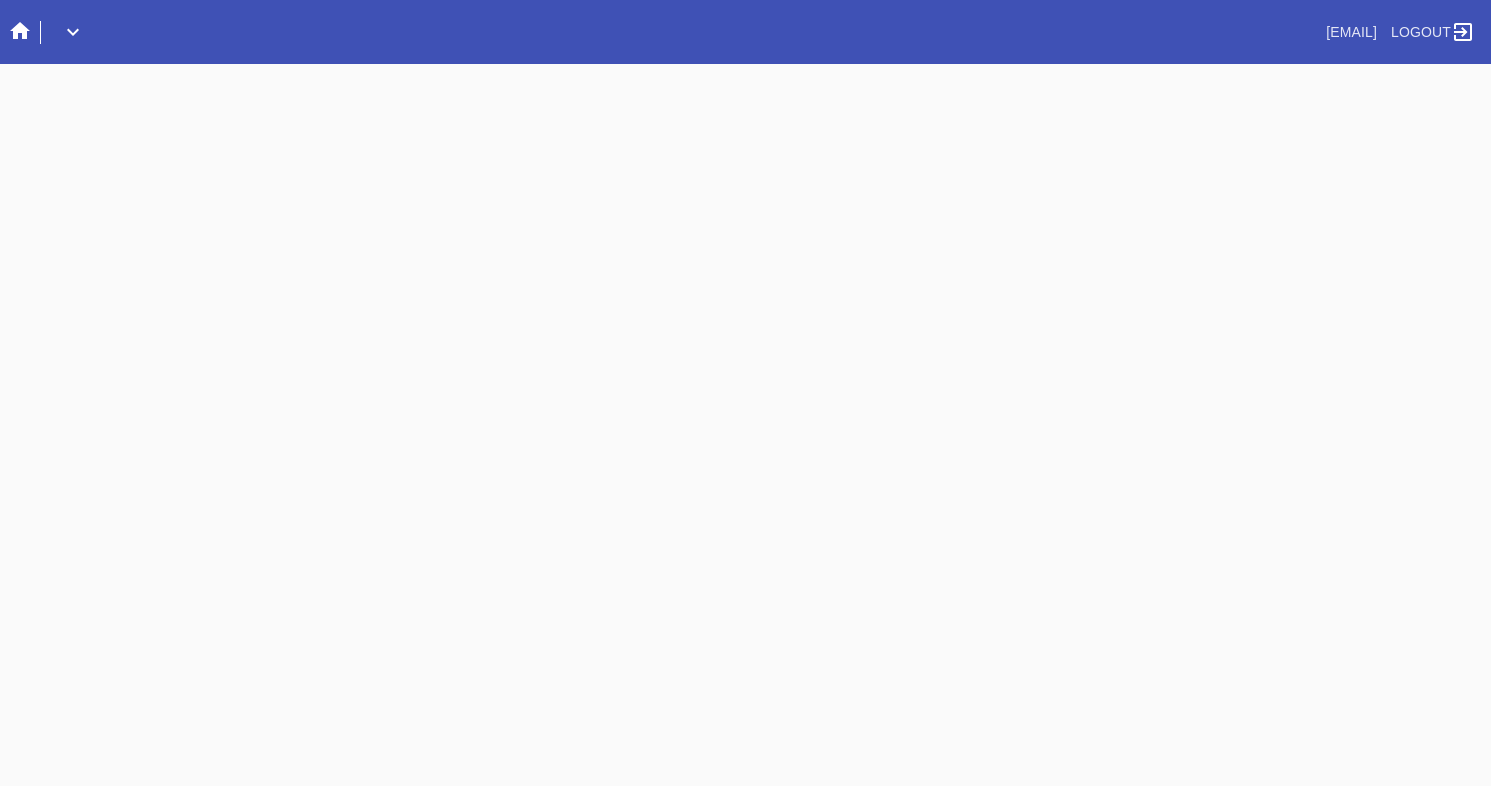 scroll, scrollTop: 0, scrollLeft: 0, axis: both 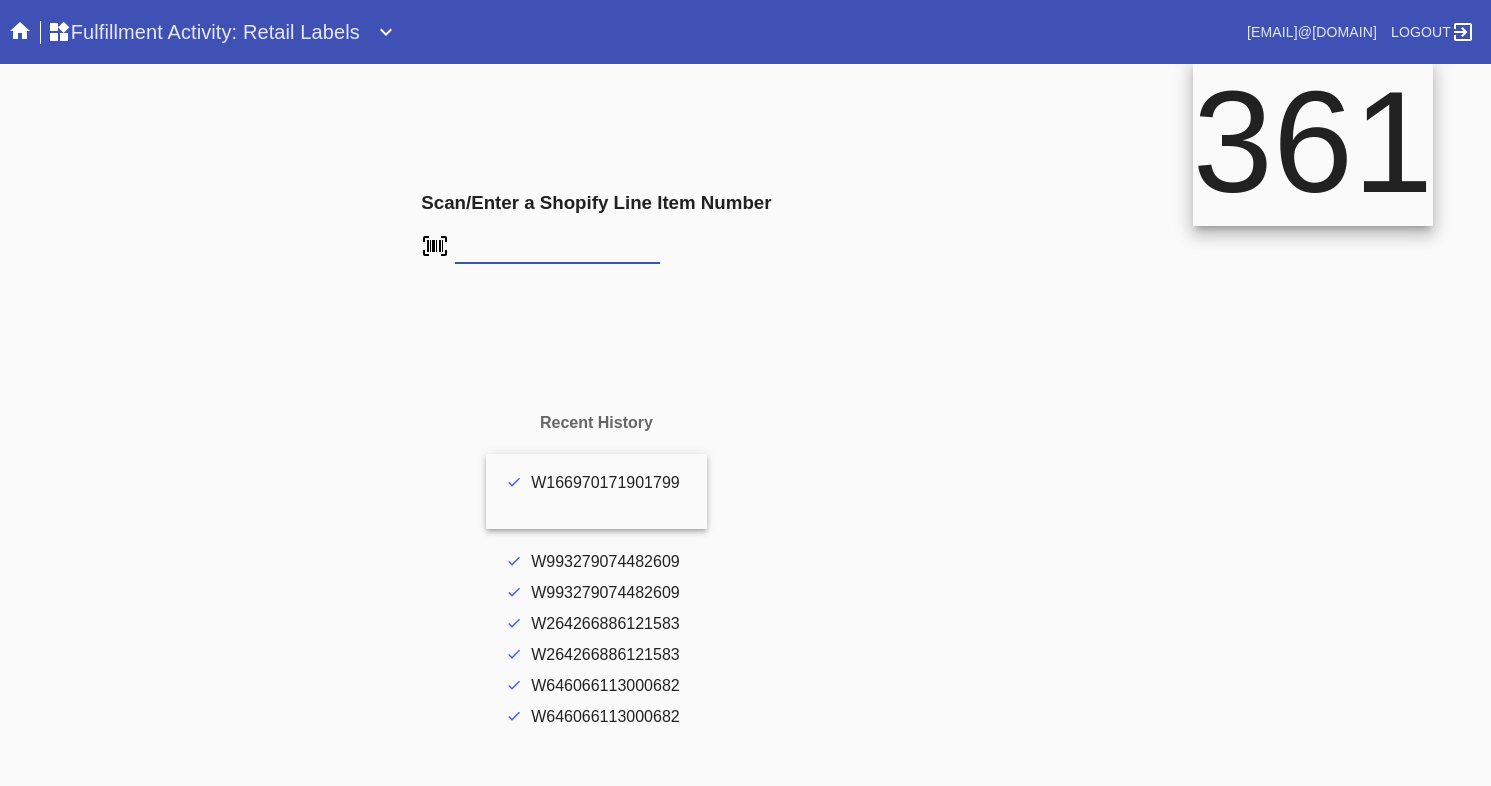 type on "FS-237145473" 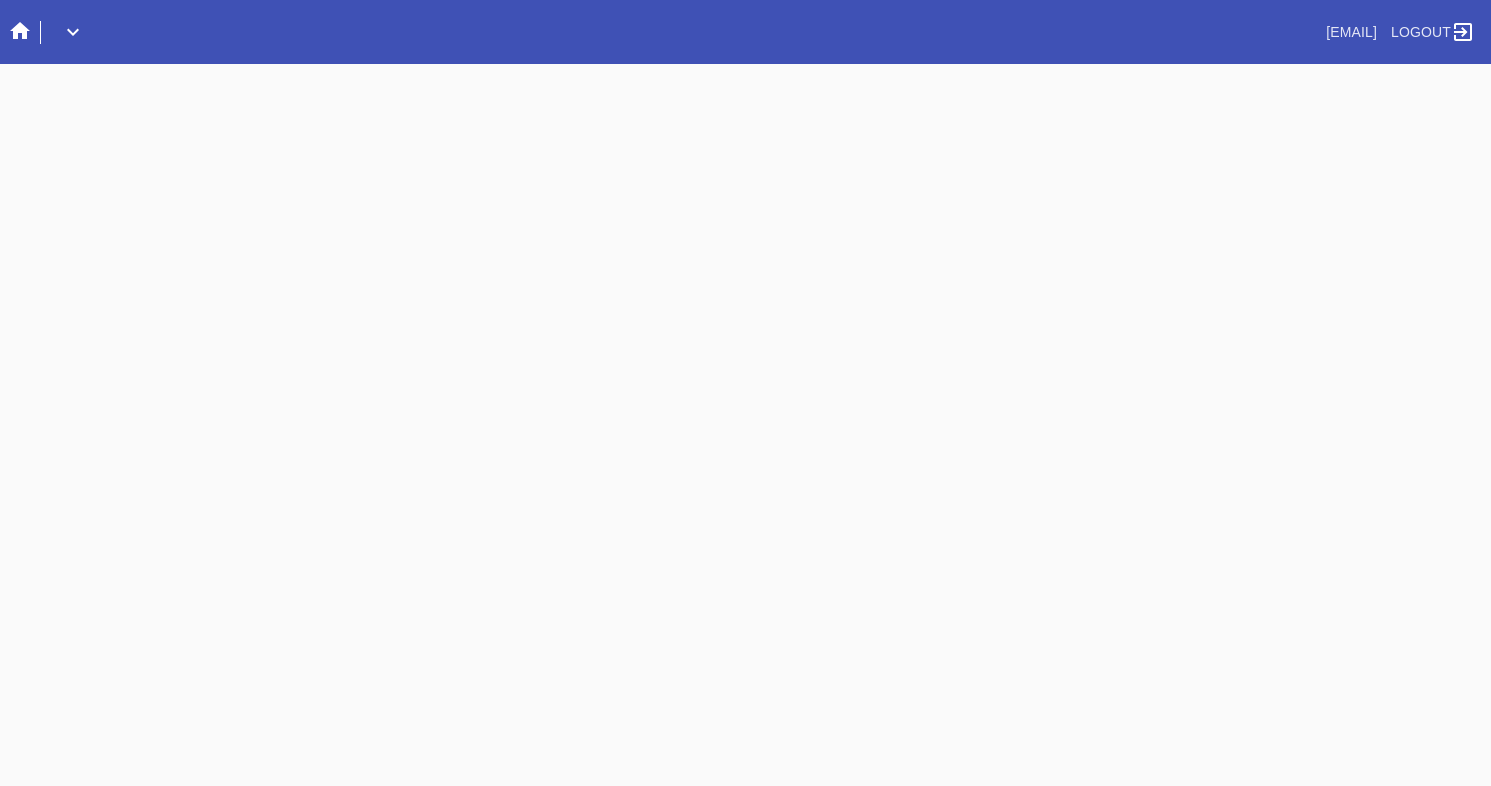 scroll, scrollTop: 0, scrollLeft: 0, axis: both 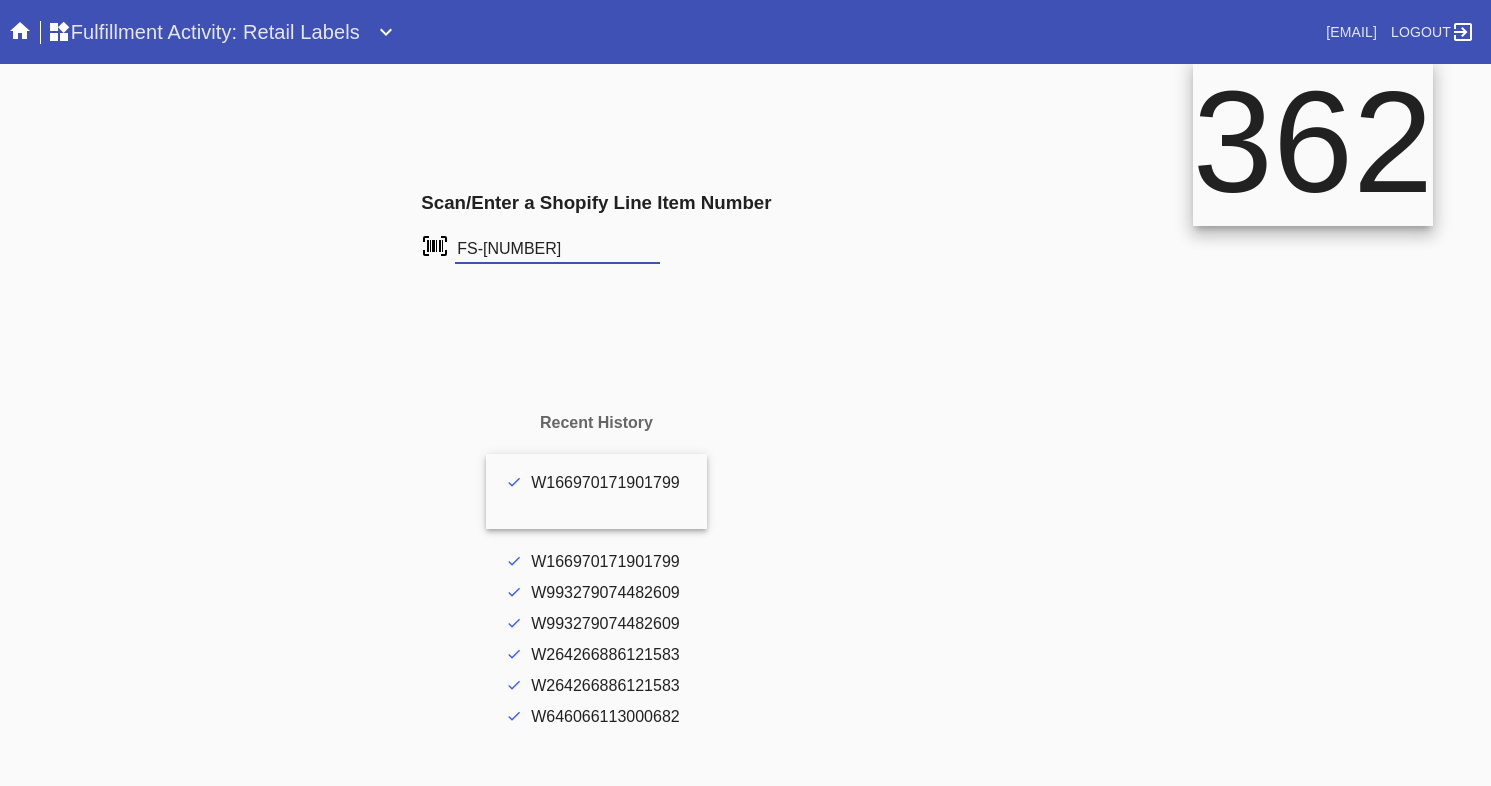 type on "FS-759879647" 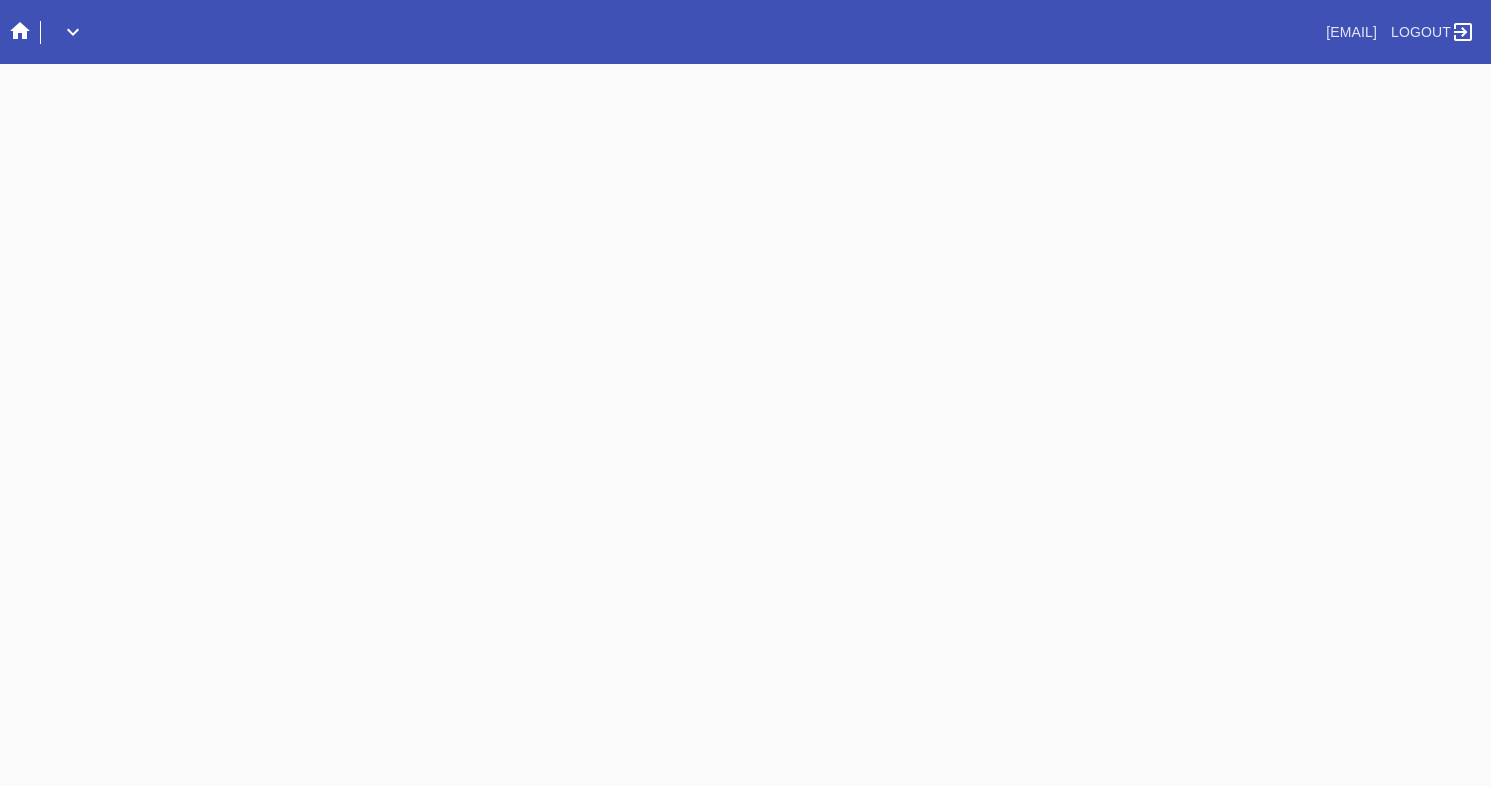 scroll, scrollTop: 0, scrollLeft: 0, axis: both 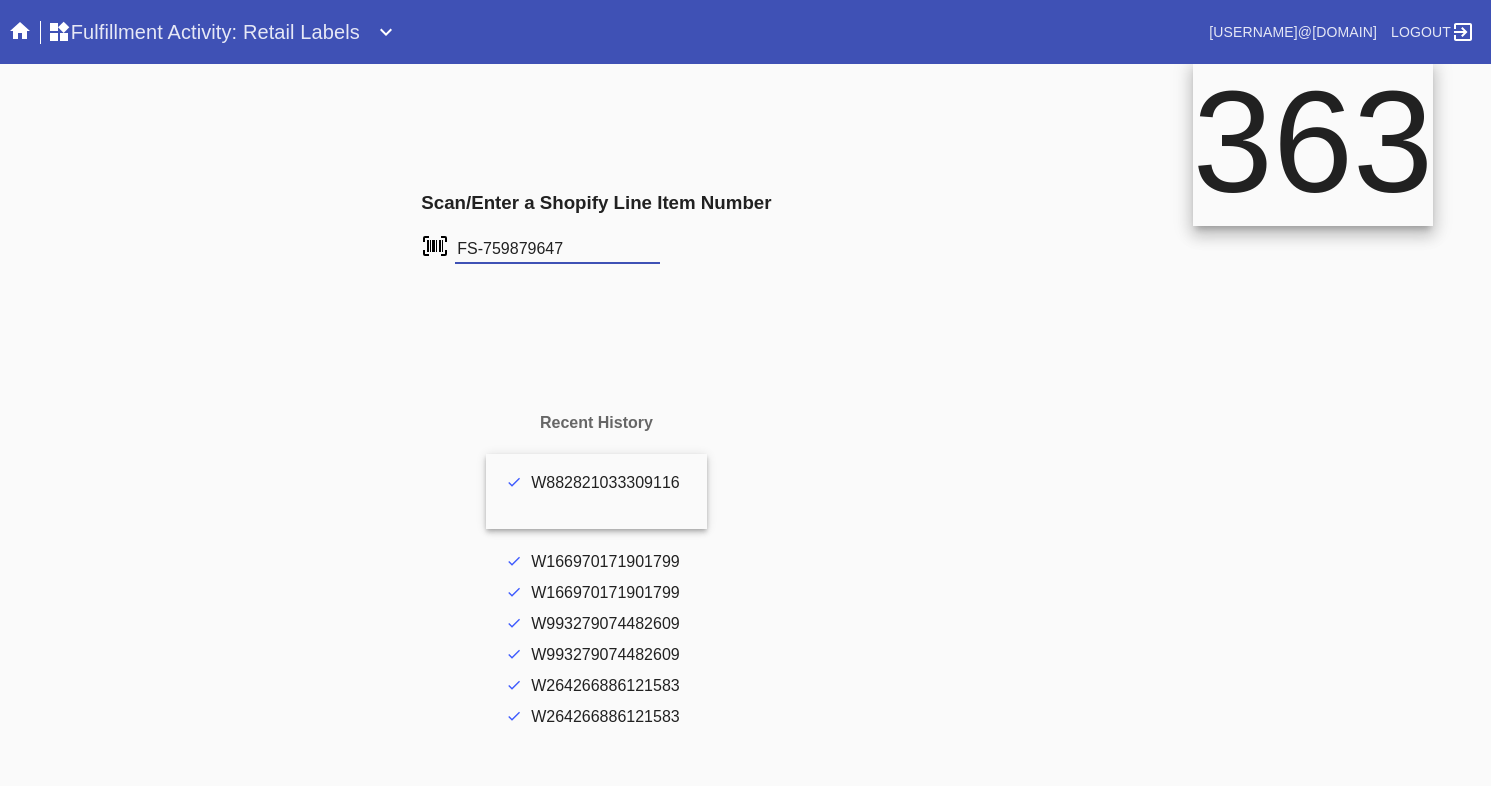 type on "FS-759879647" 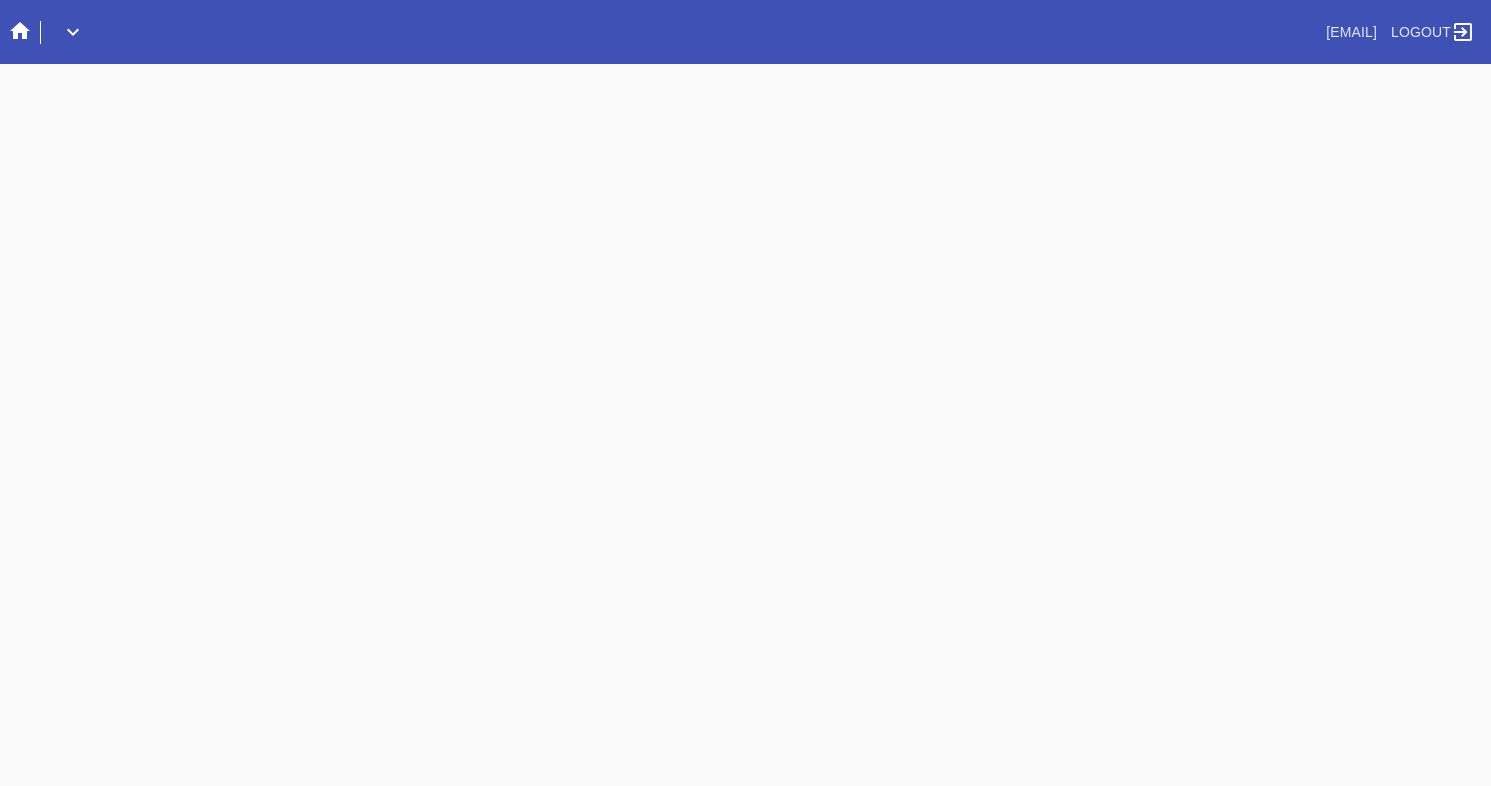 scroll, scrollTop: 0, scrollLeft: 0, axis: both 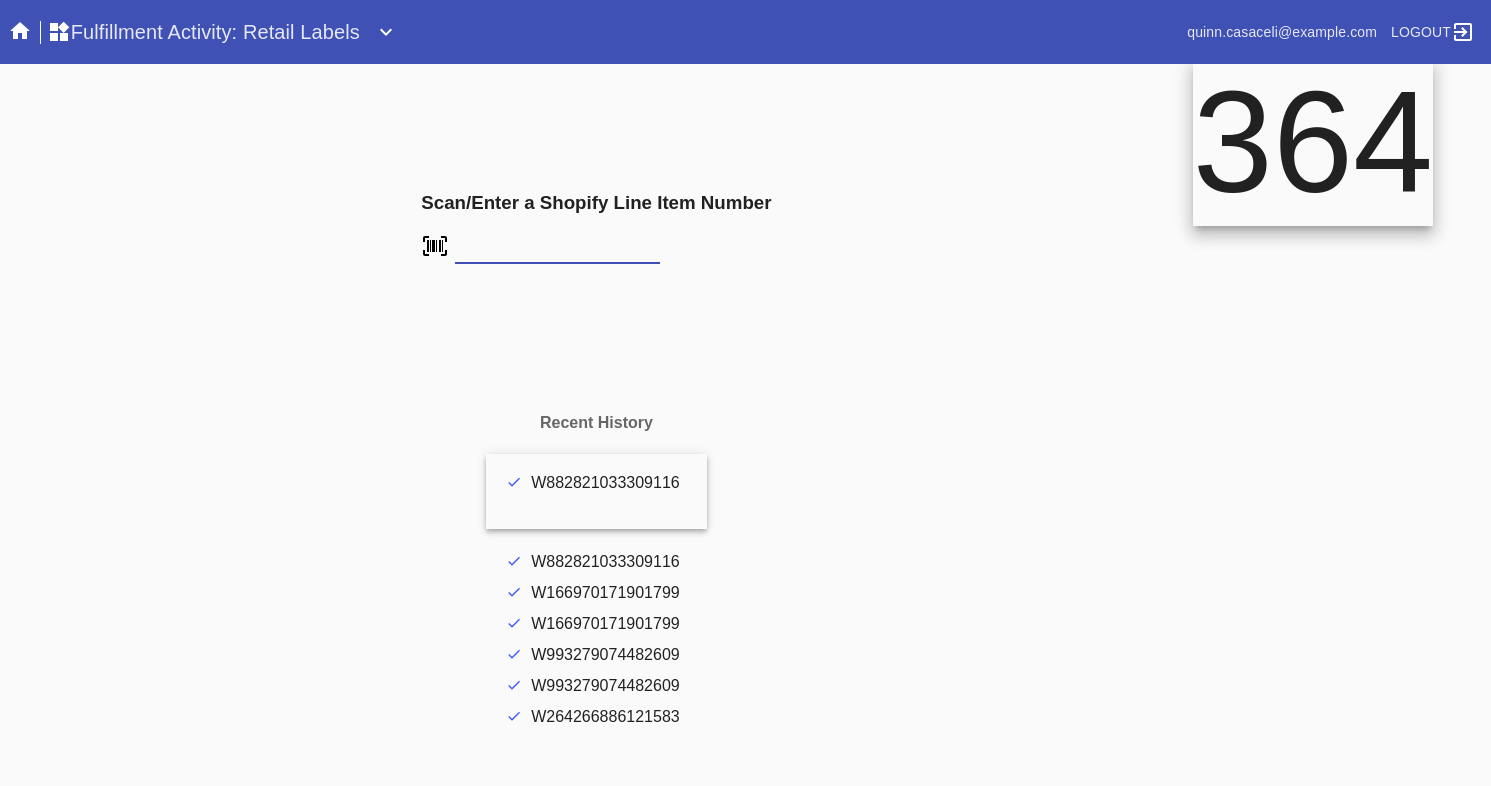 type on "FS-199681366" 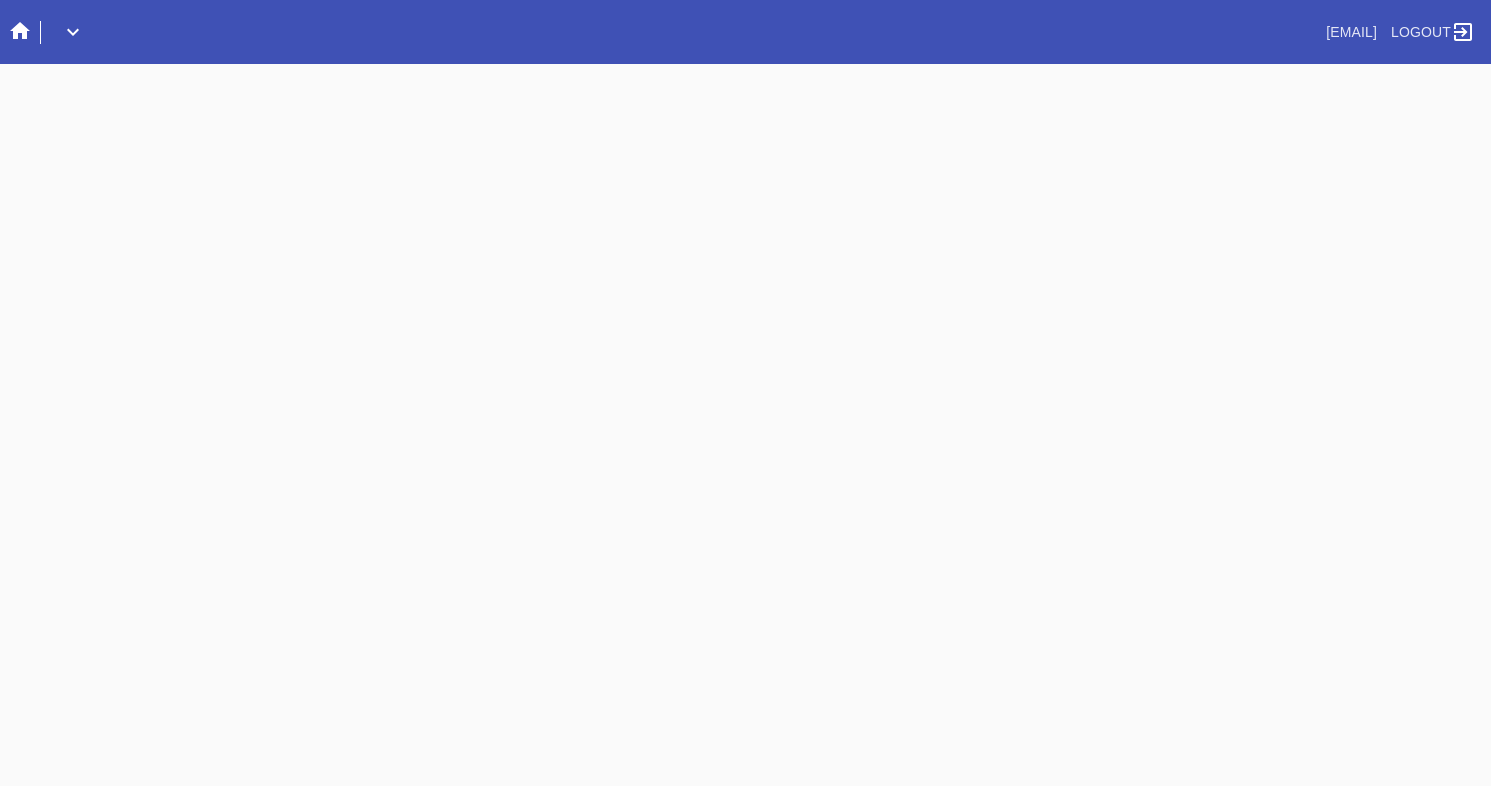 scroll, scrollTop: 0, scrollLeft: 0, axis: both 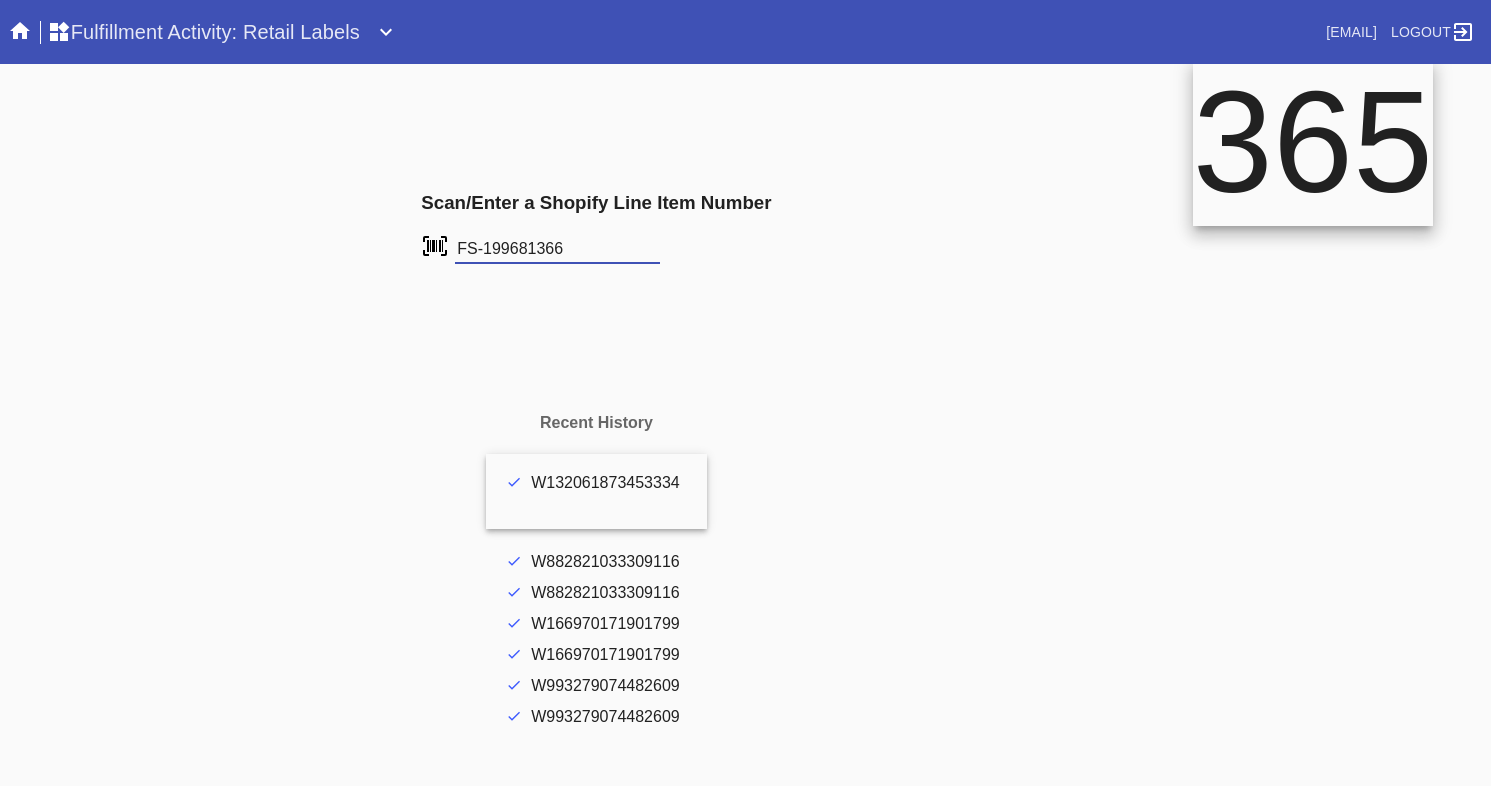 type on "FS-199681366" 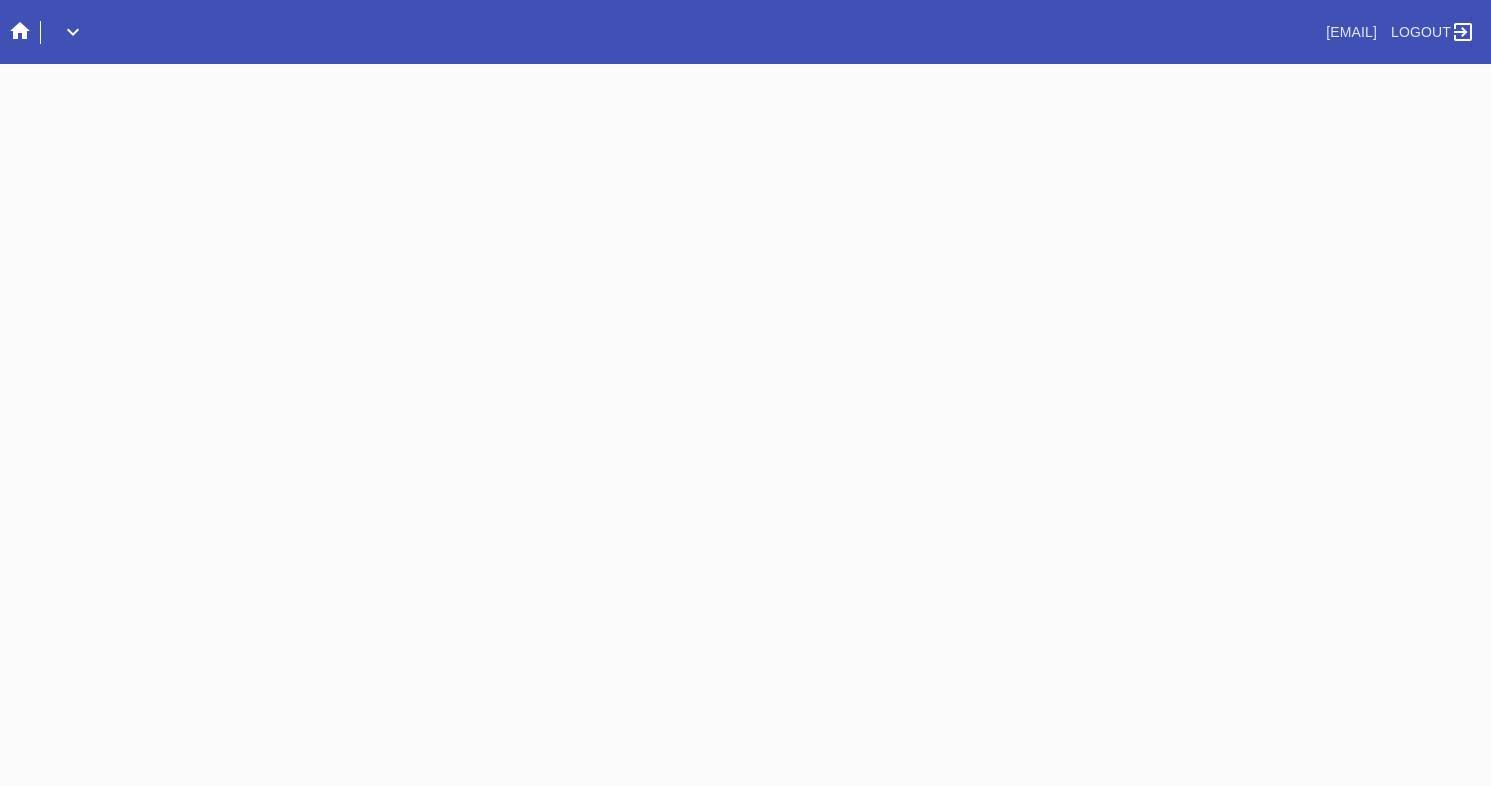 scroll, scrollTop: 0, scrollLeft: 0, axis: both 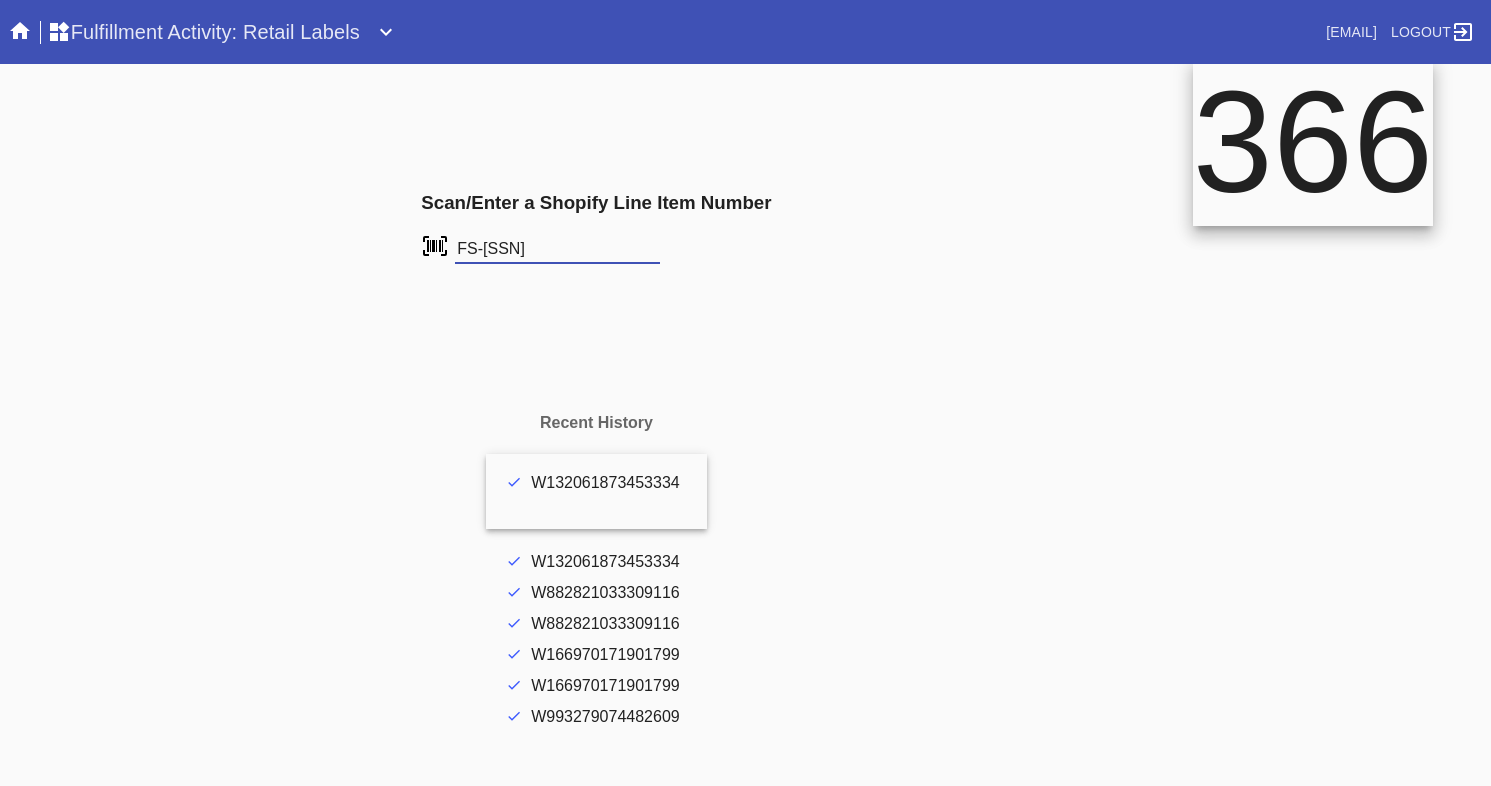 type on "FS-[SSN]" 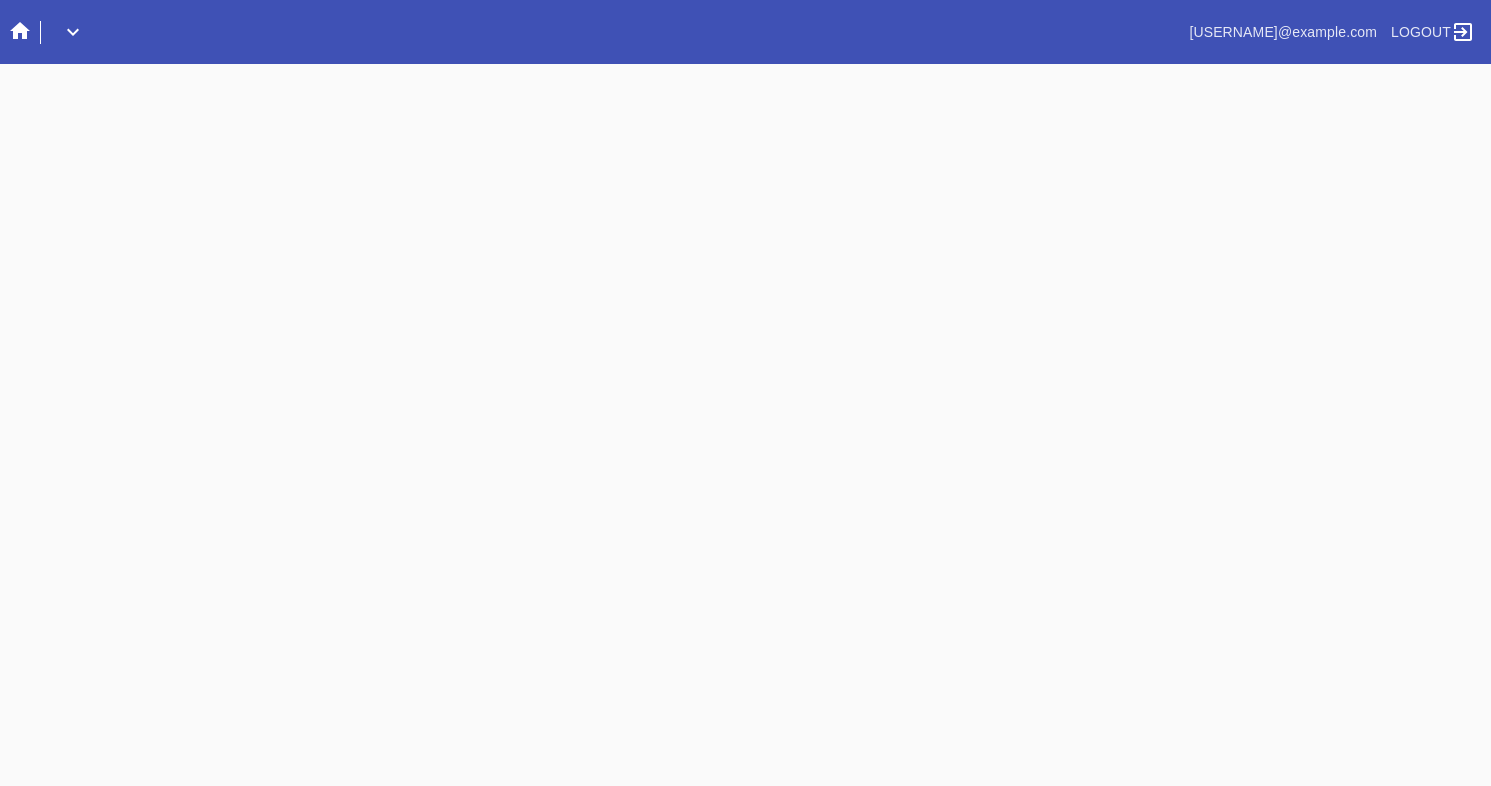 scroll, scrollTop: 0, scrollLeft: 0, axis: both 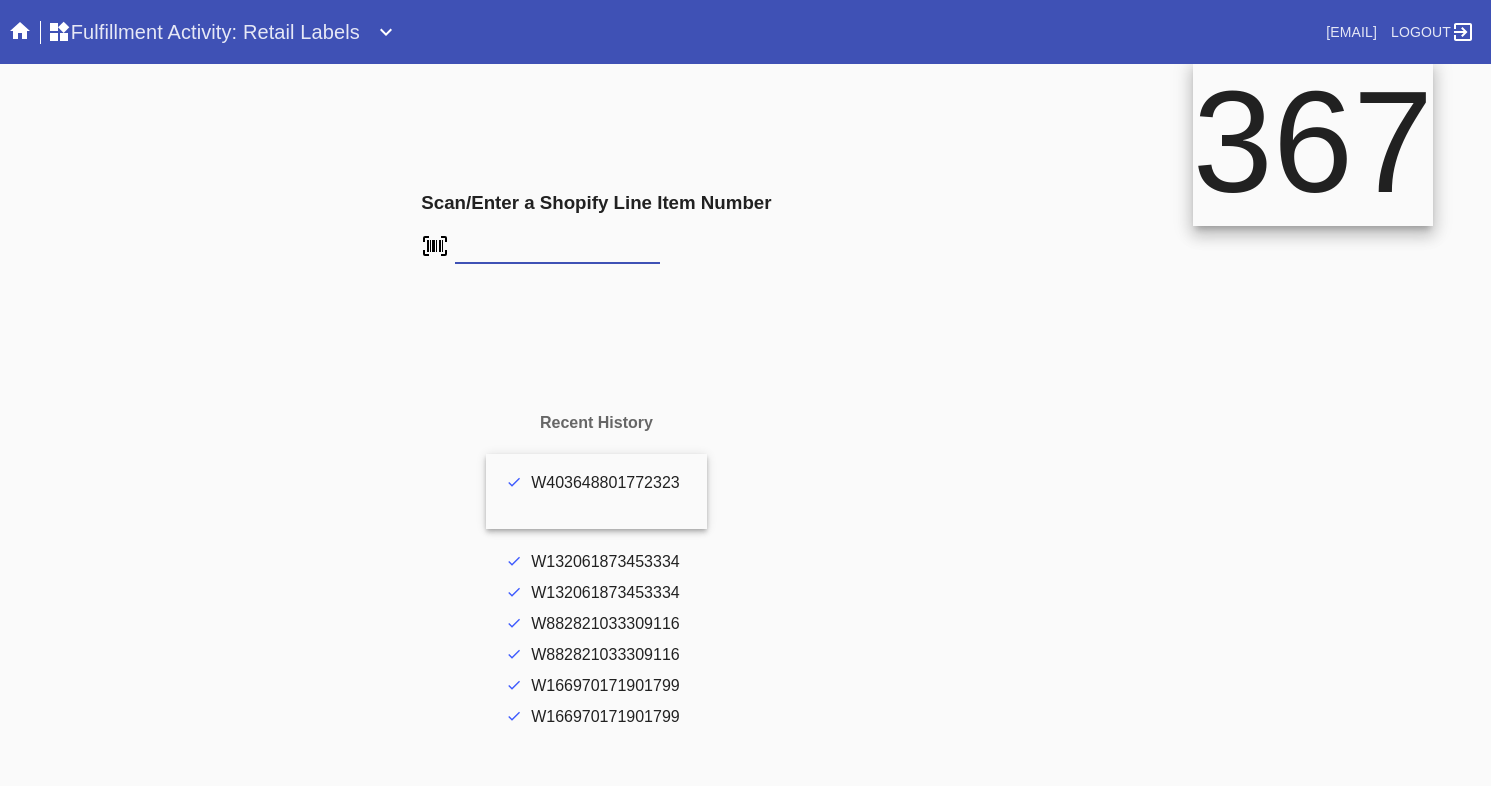 type on "FS-940503459" 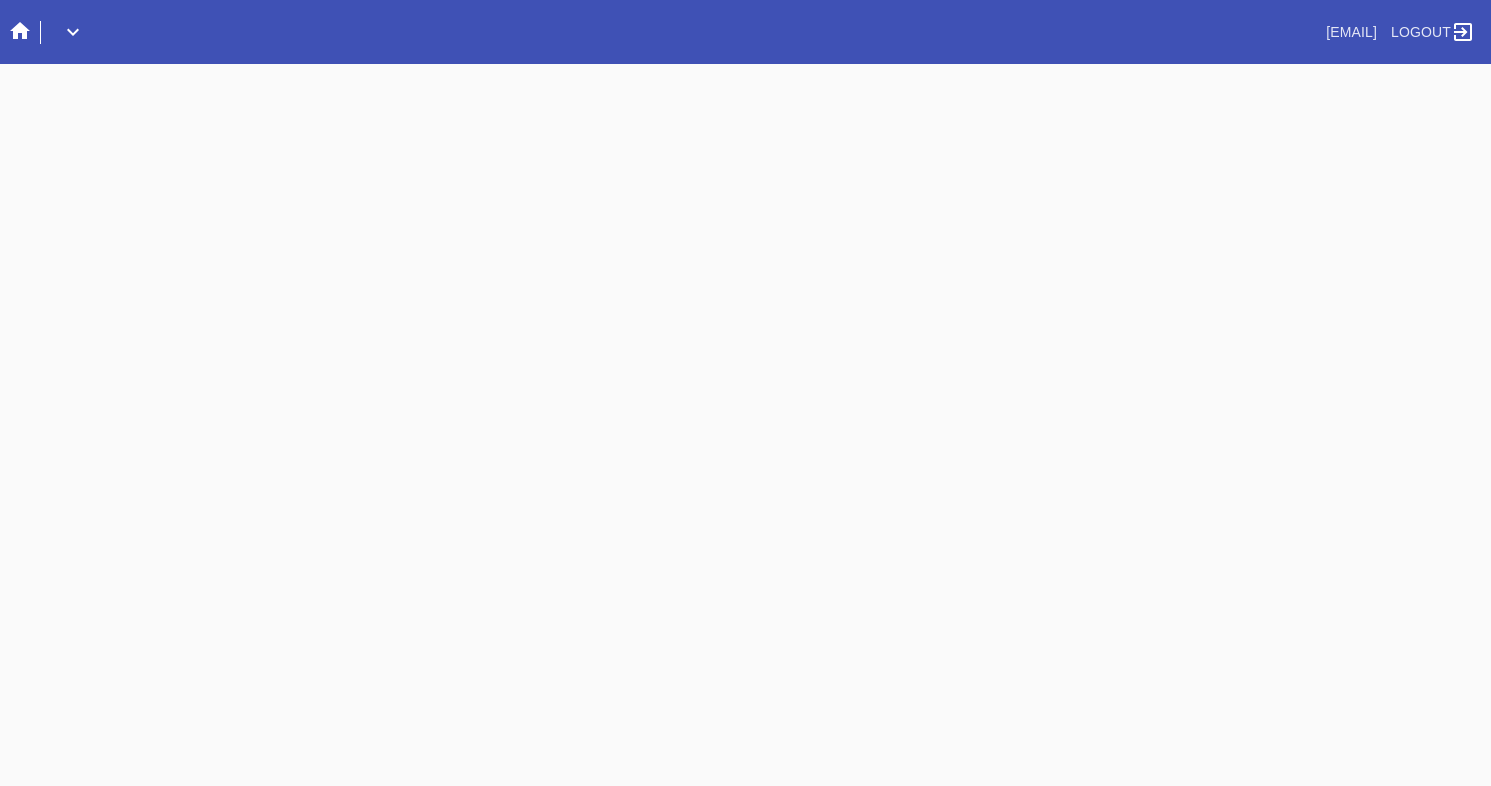 scroll, scrollTop: 0, scrollLeft: 0, axis: both 